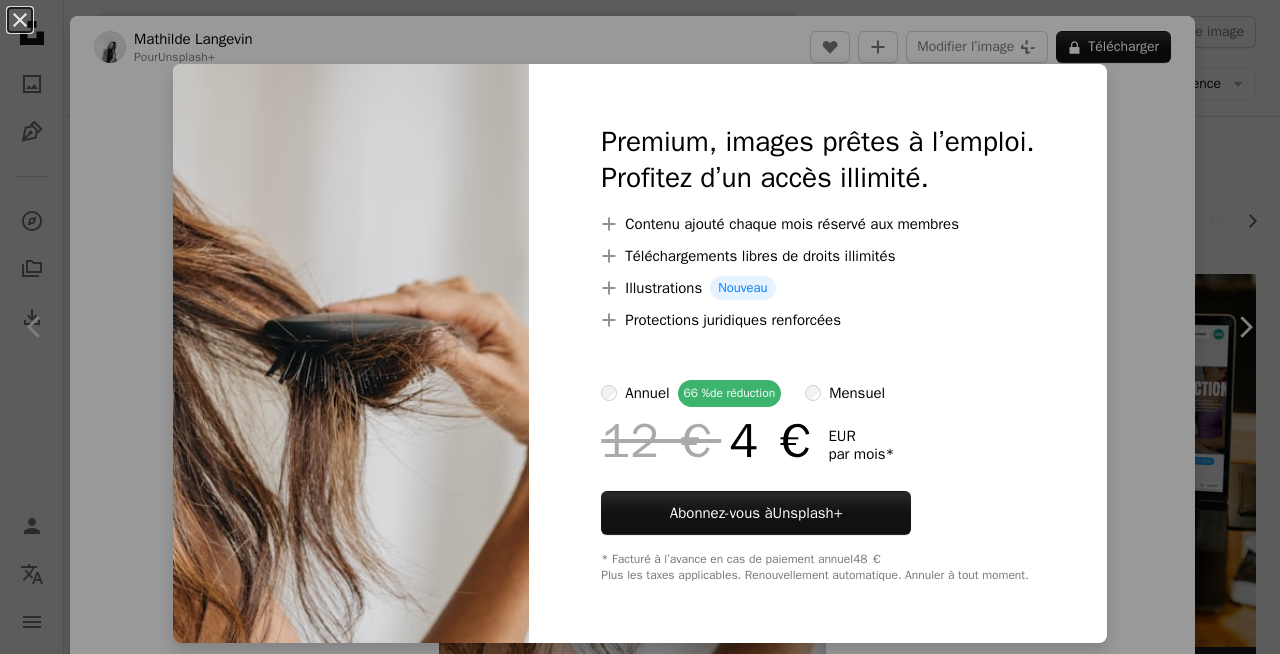scroll, scrollTop: 306, scrollLeft: 0, axis: vertical 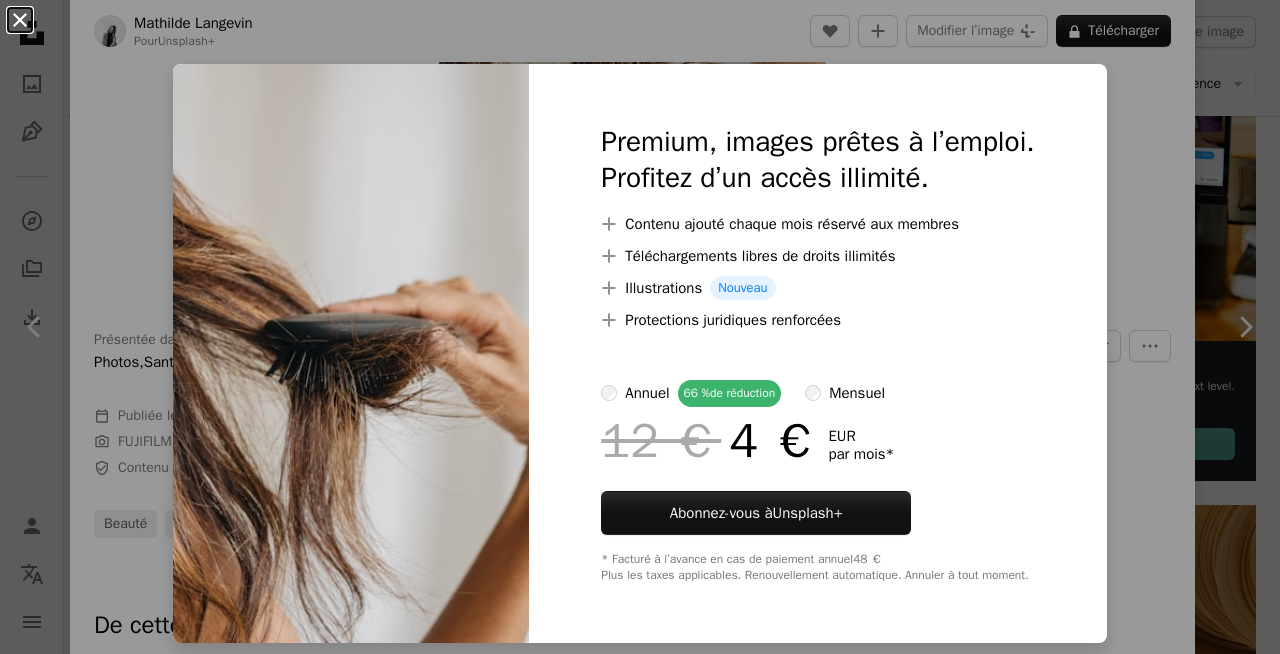 click on "An X shape" at bounding box center (20, 20) 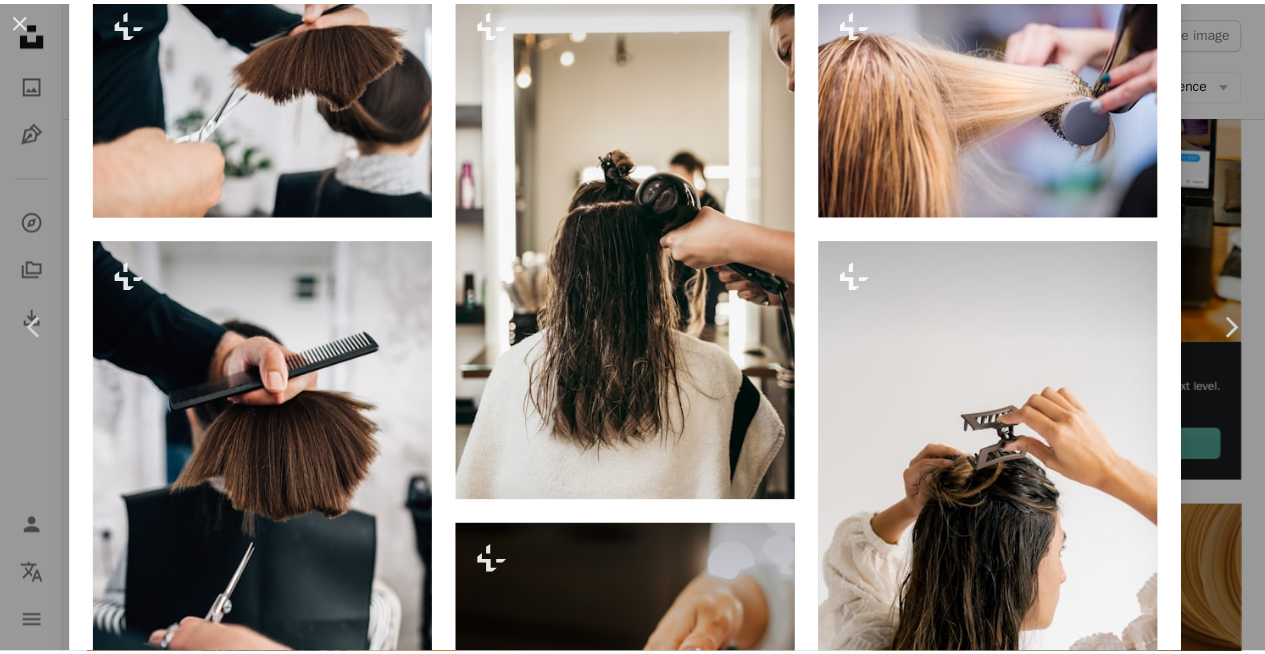 scroll, scrollTop: 1445, scrollLeft: 0, axis: vertical 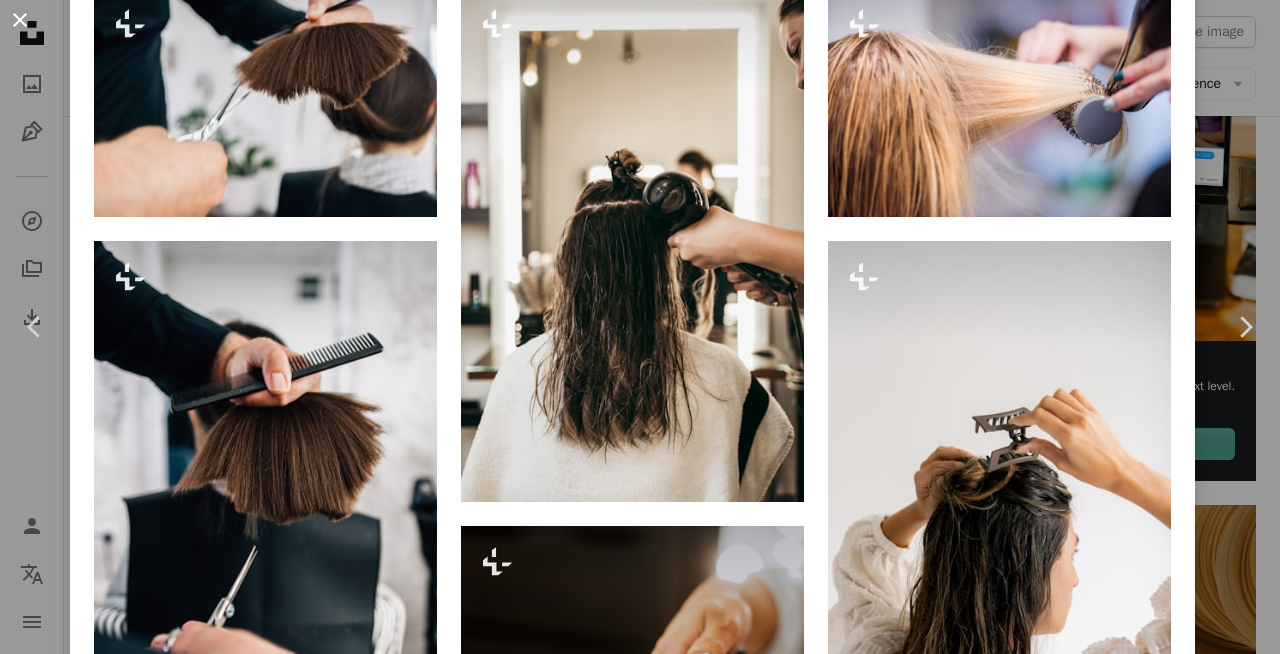click on "An X shape" at bounding box center [20, 20] 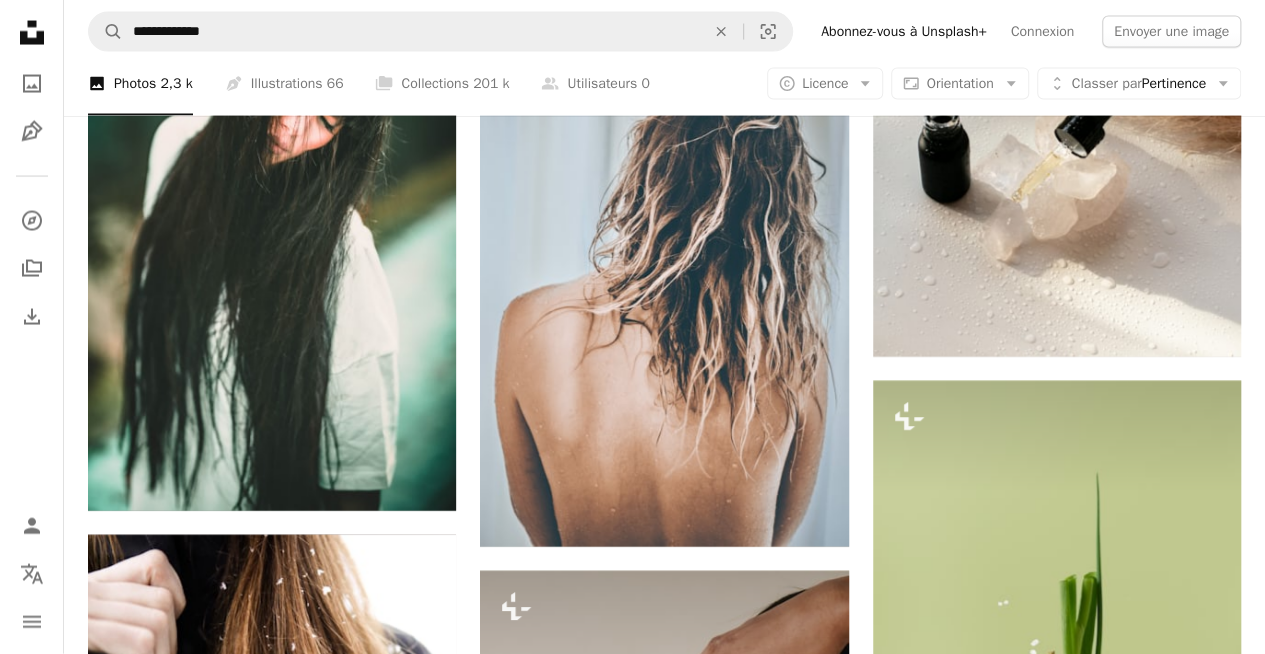 scroll, scrollTop: 2042, scrollLeft: 0, axis: vertical 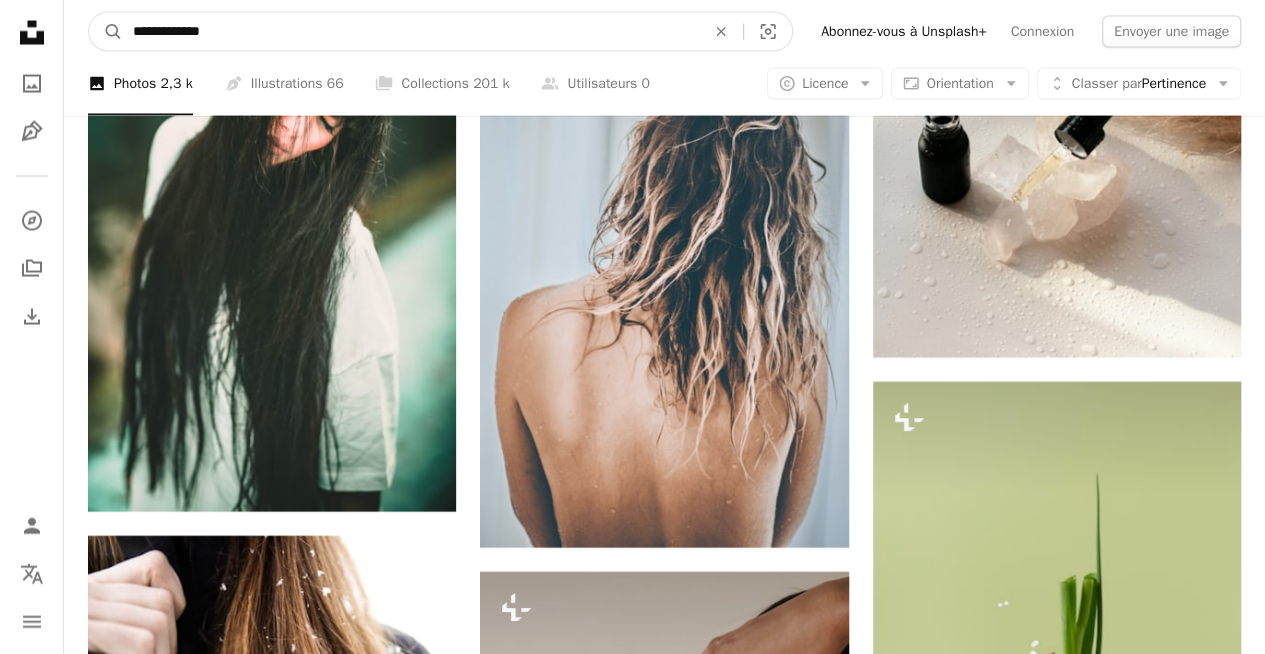 click on "**********" at bounding box center (411, 32) 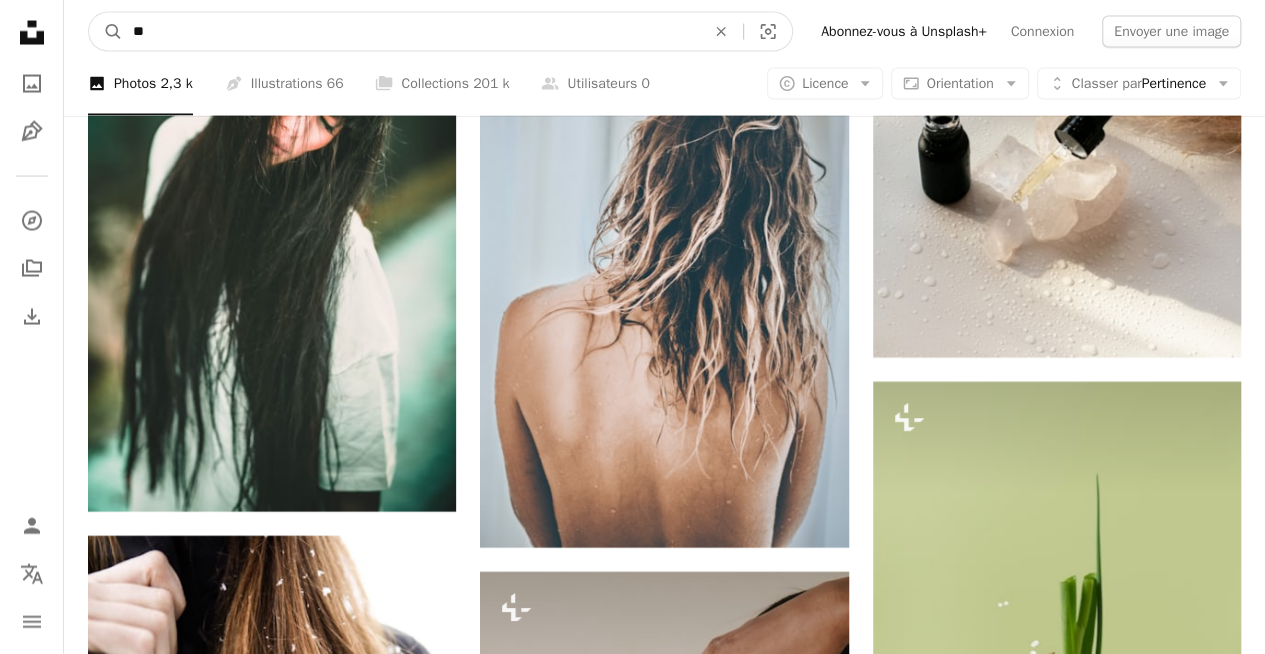 type on "*" 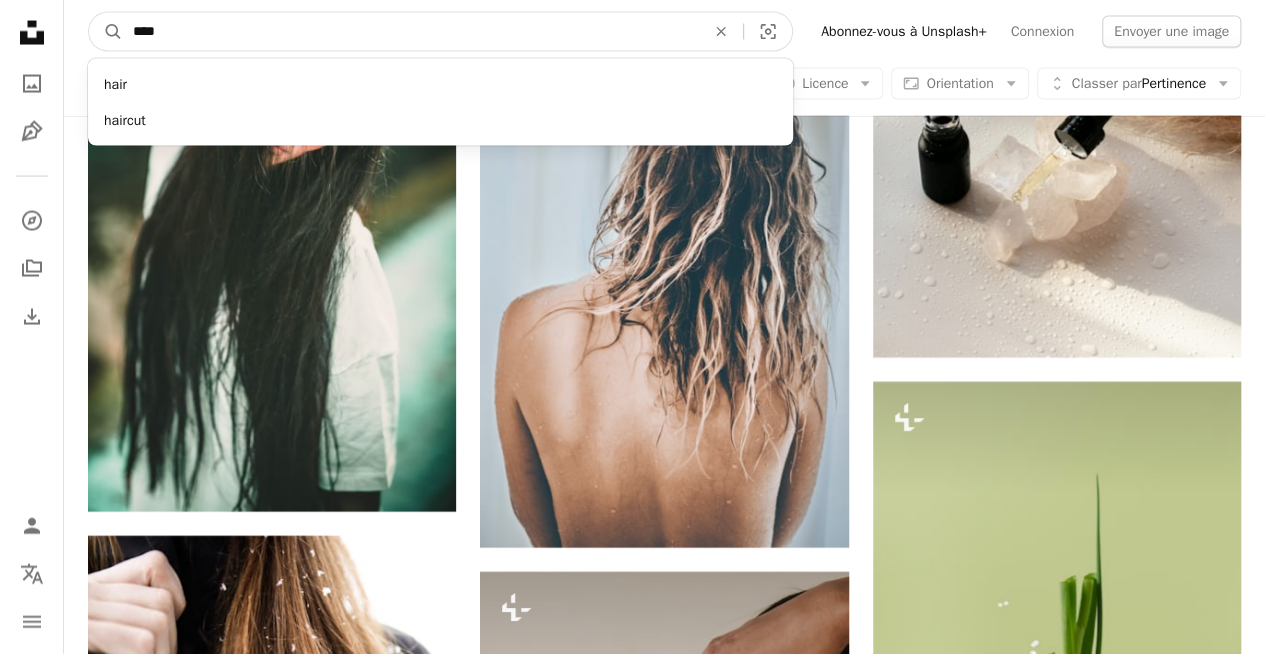 type on "****" 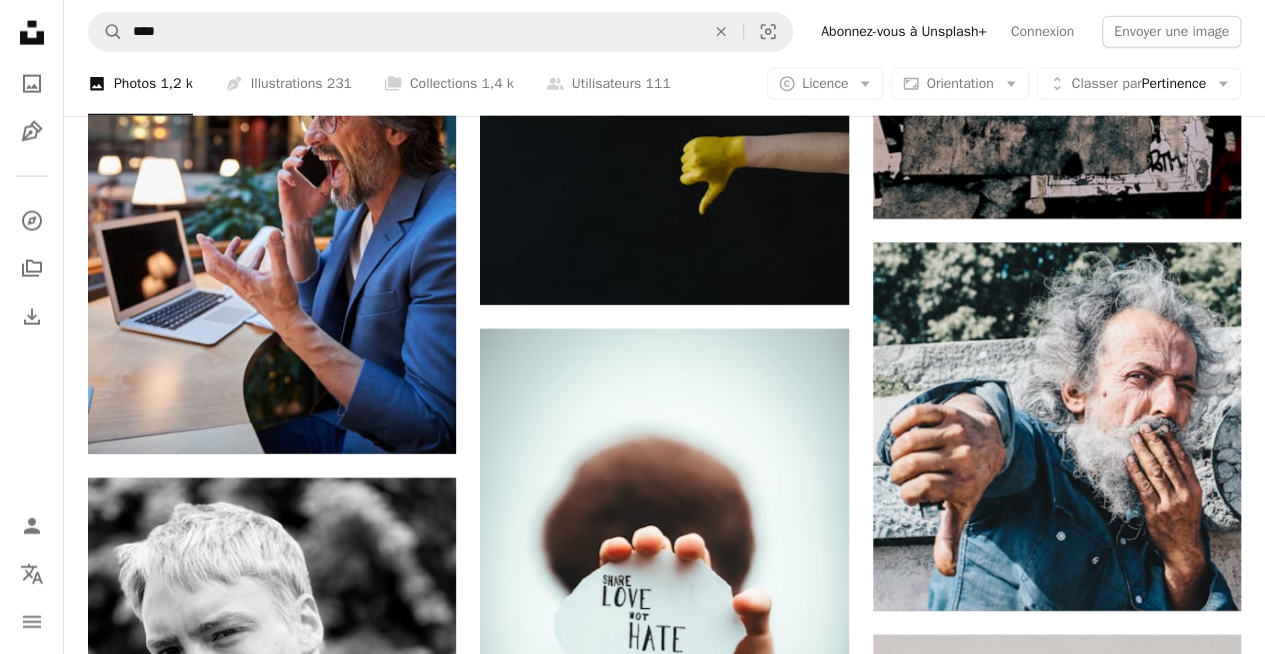 scroll, scrollTop: 2373, scrollLeft: 0, axis: vertical 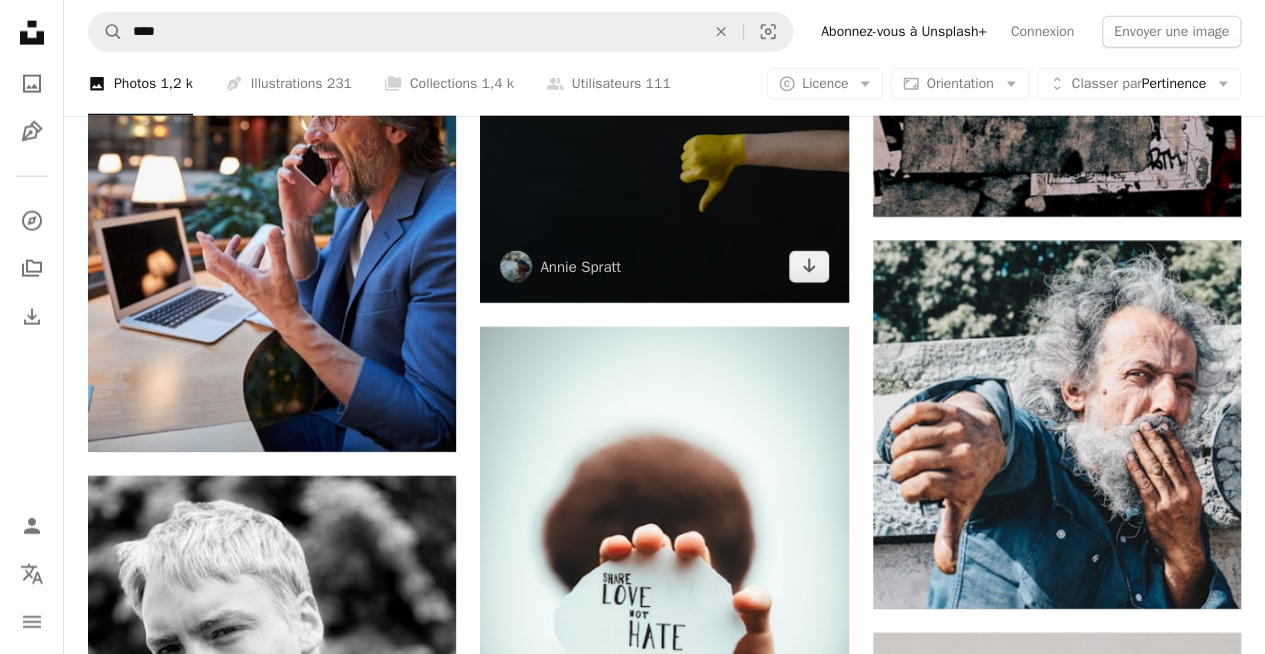 click at bounding box center [664, 73] 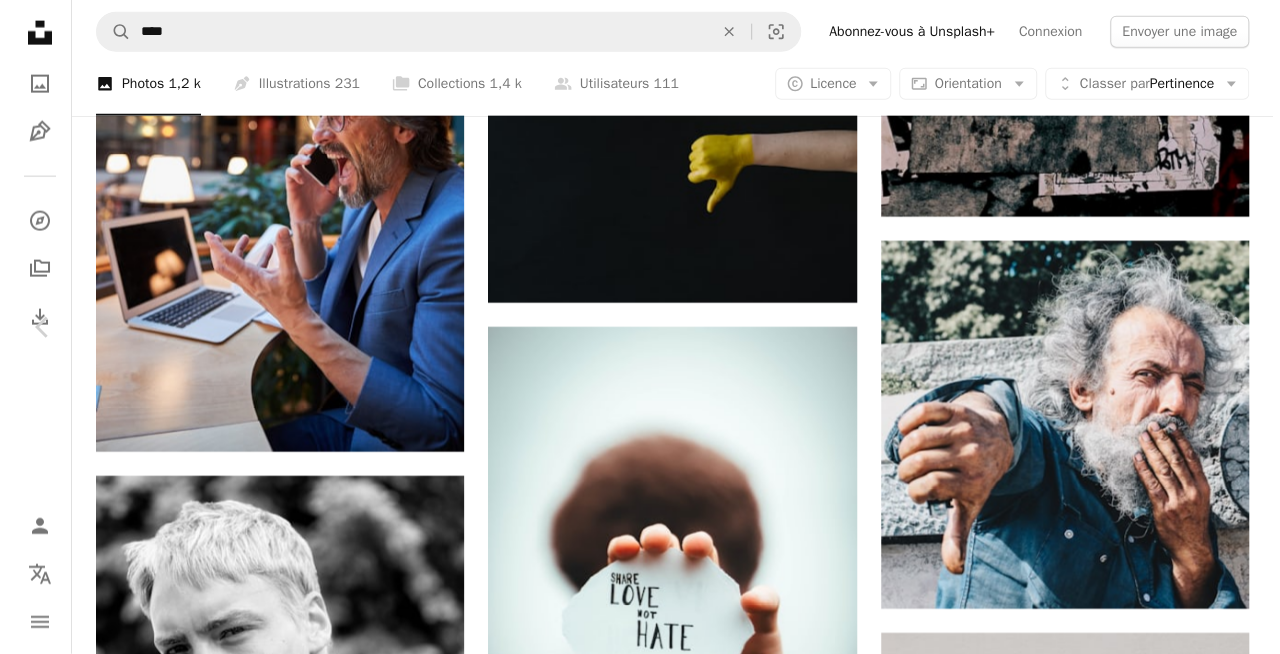 scroll, scrollTop: 2425, scrollLeft: 0, axis: vertical 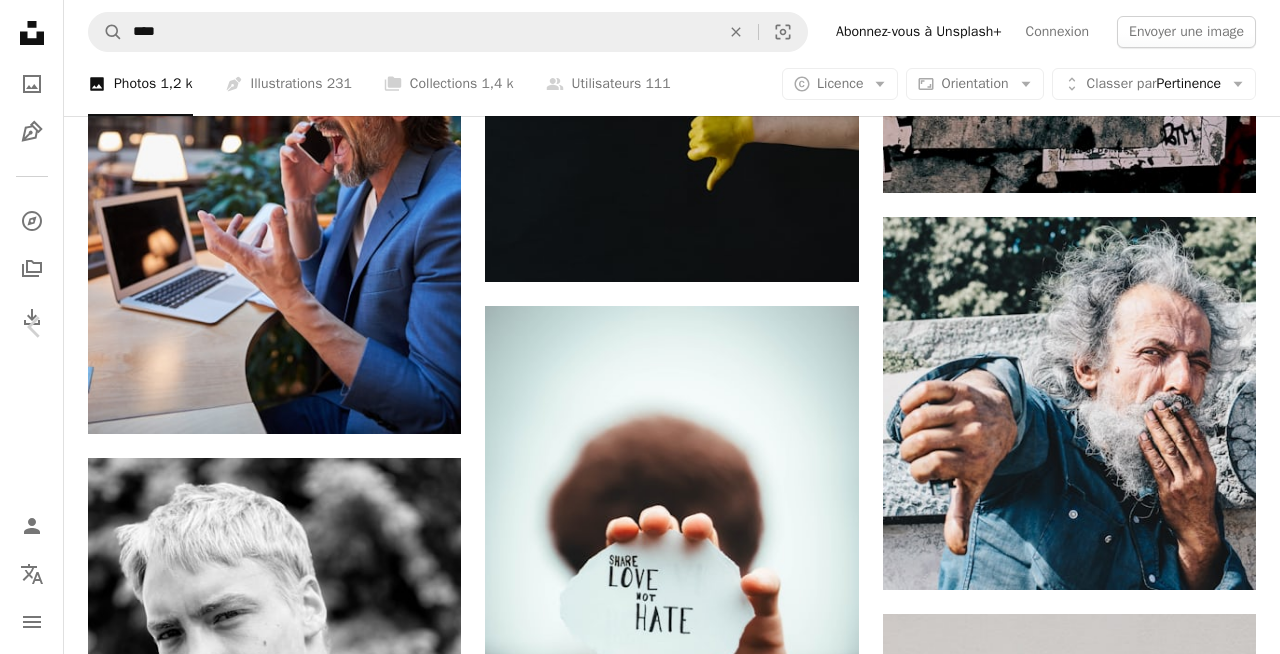 click on "An X shape" at bounding box center (20, 20) 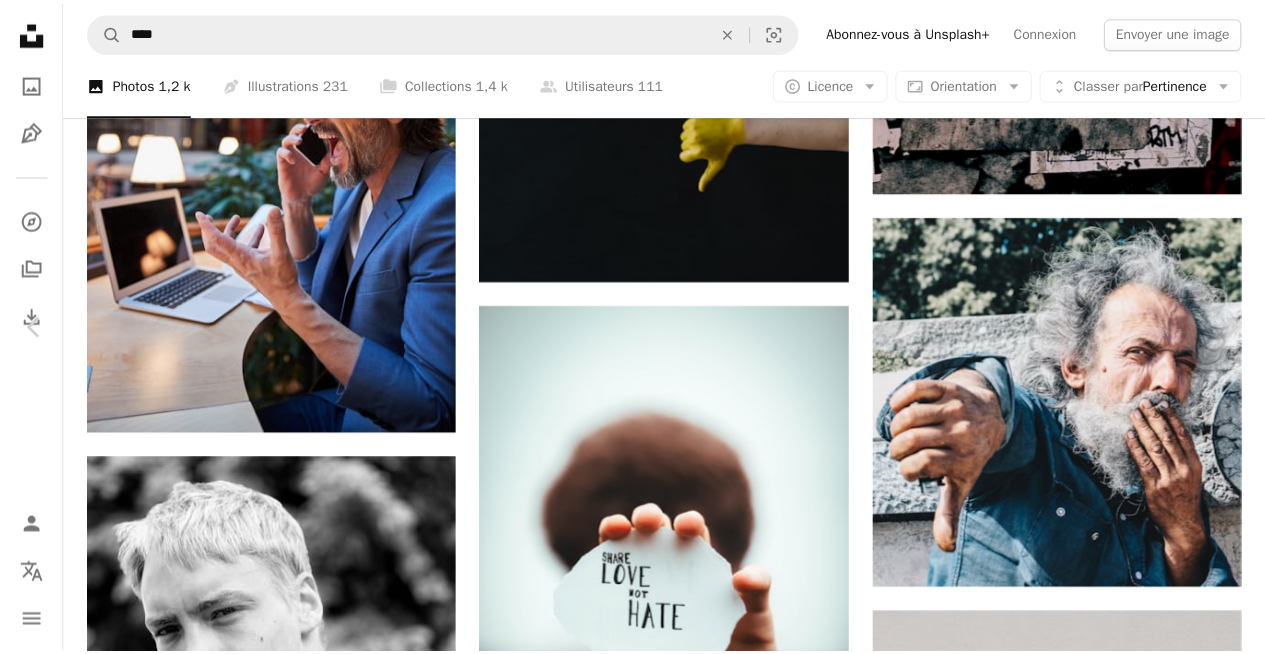 scroll, scrollTop: 2373, scrollLeft: 0, axis: vertical 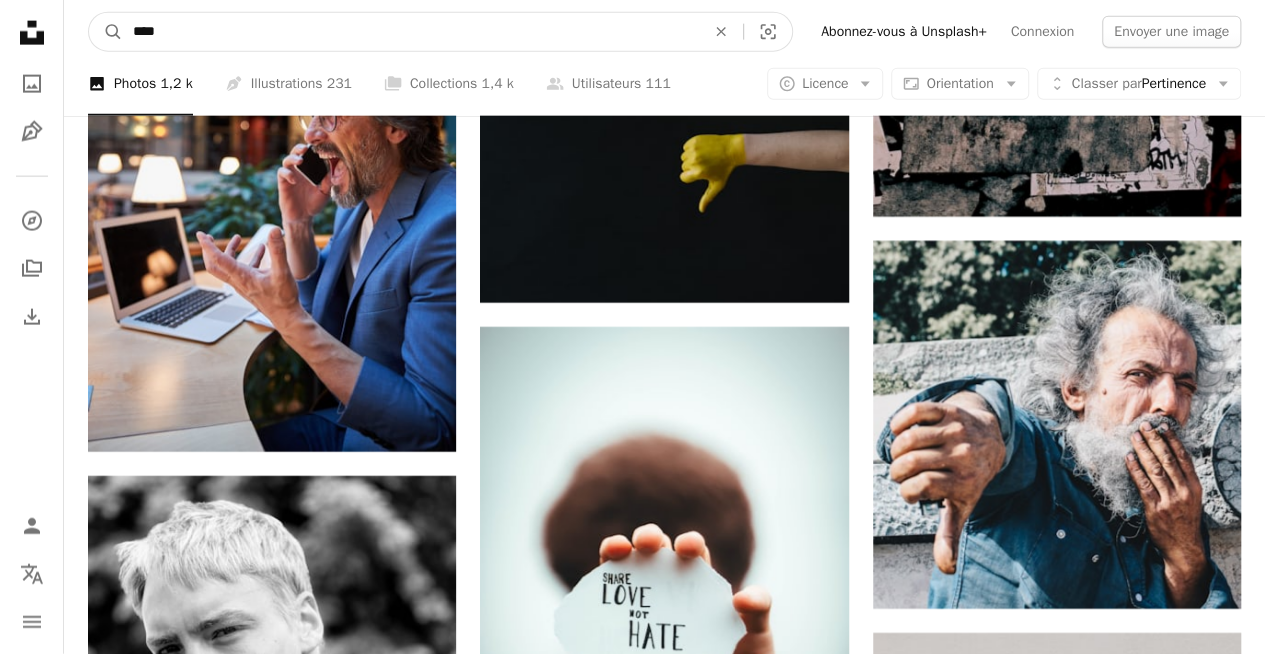 click on "****" at bounding box center (411, 32) 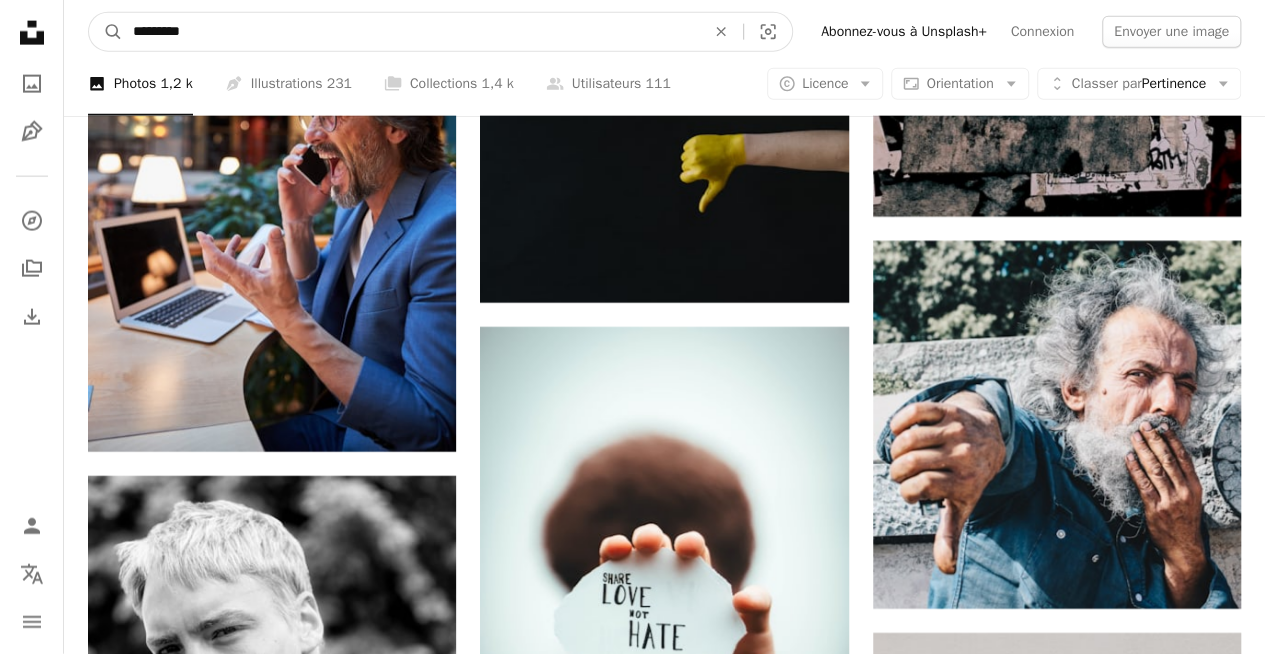 type on "*********" 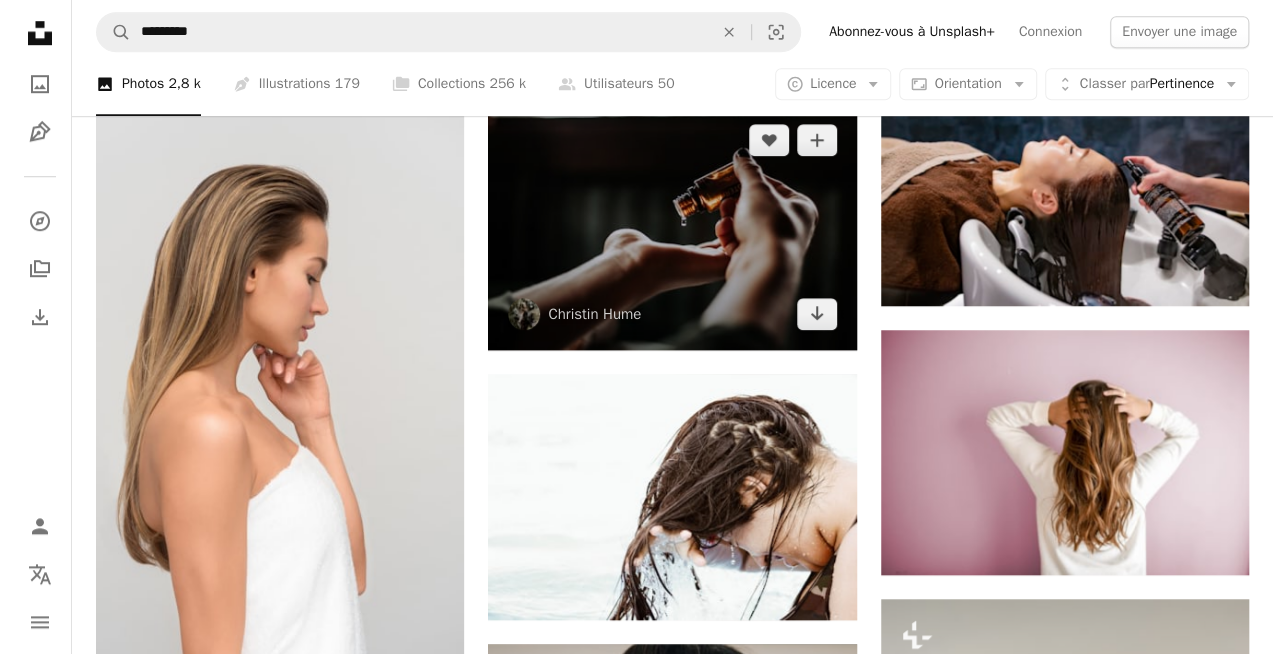 scroll, scrollTop: 749, scrollLeft: 0, axis: vertical 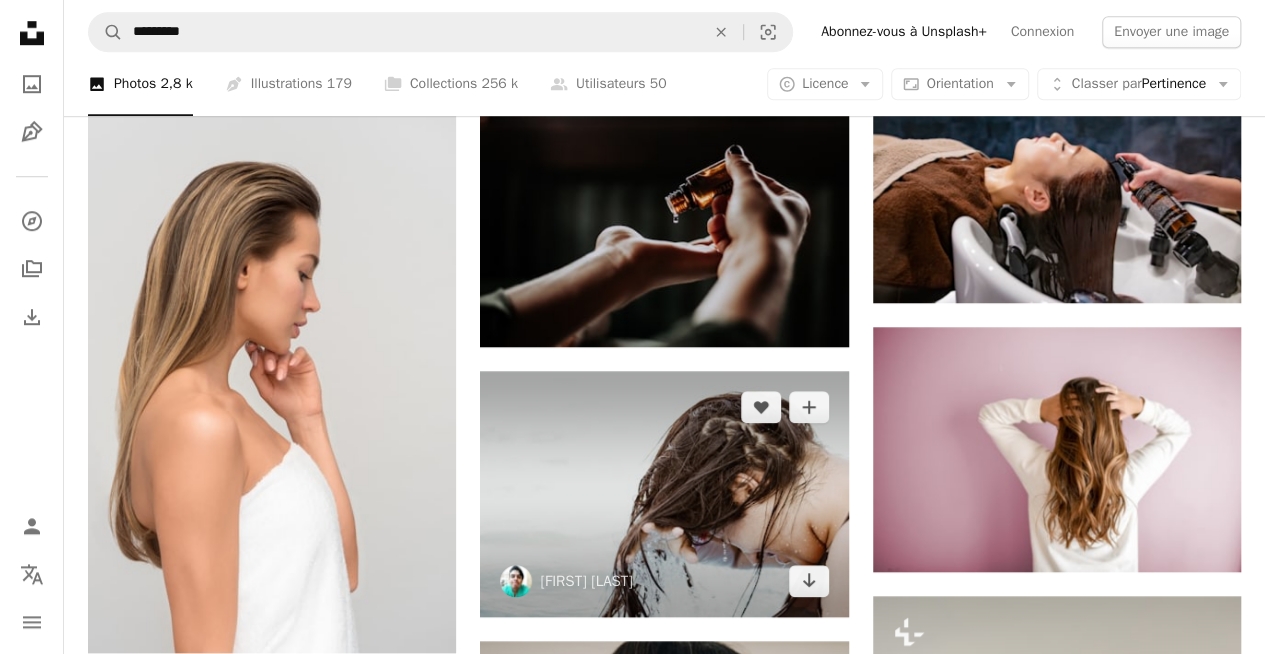 click at bounding box center [664, 494] 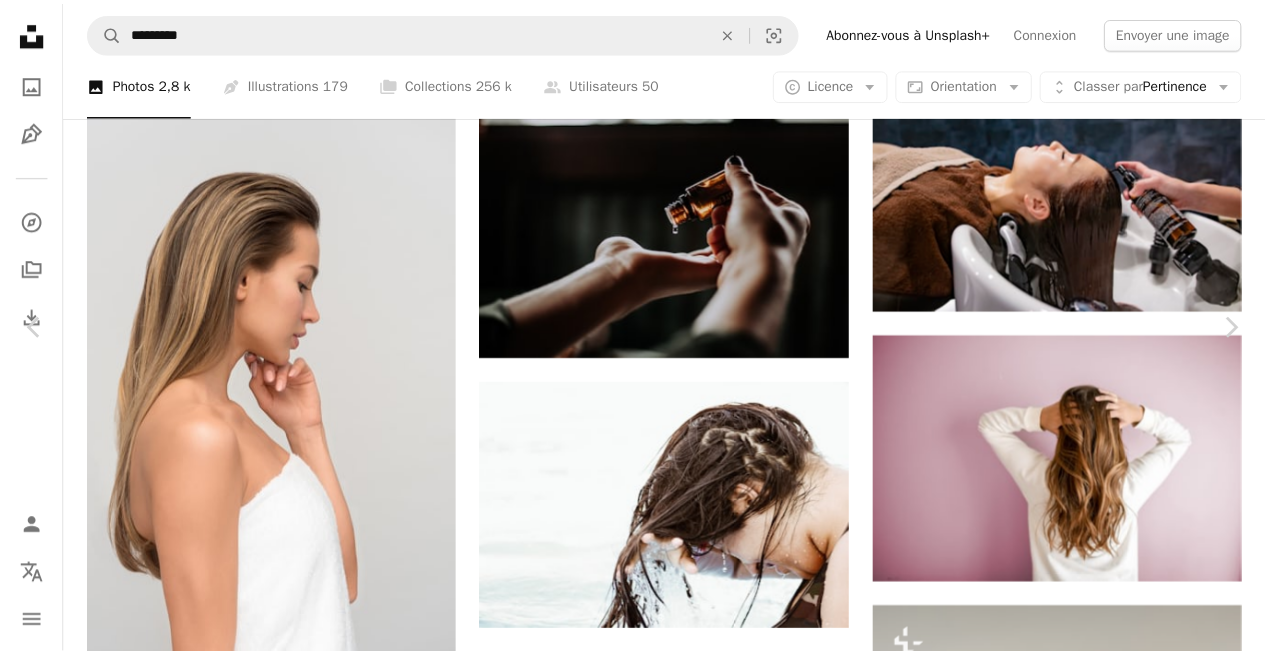 scroll, scrollTop: 0, scrollLeft: 0, axis: both 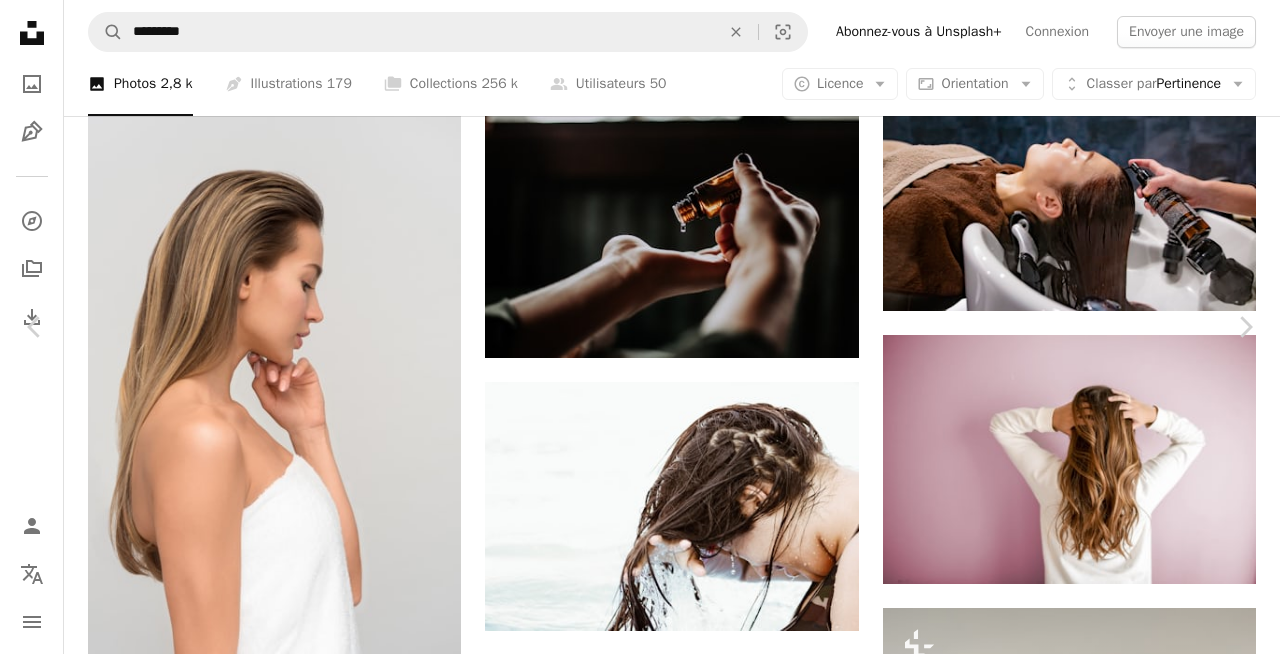 click on "Télécharger gratuitement" at bounding box center (1048, 3517) 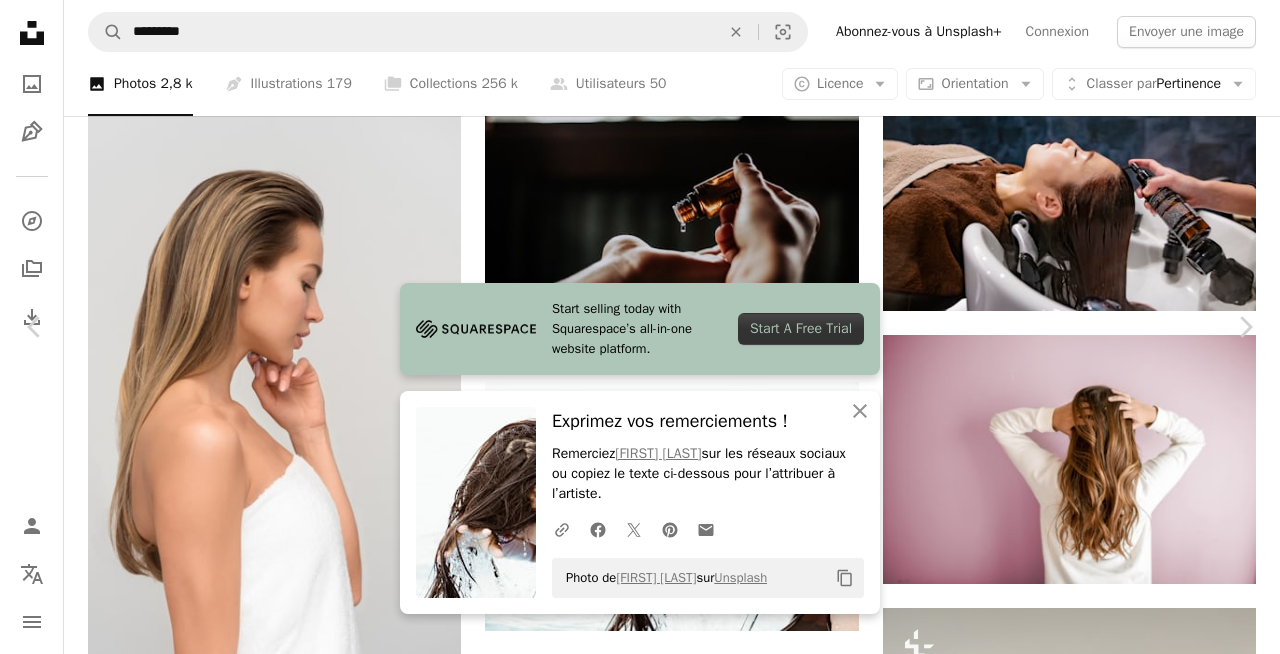 click on "An X shape" at bounding box center (20, 20) 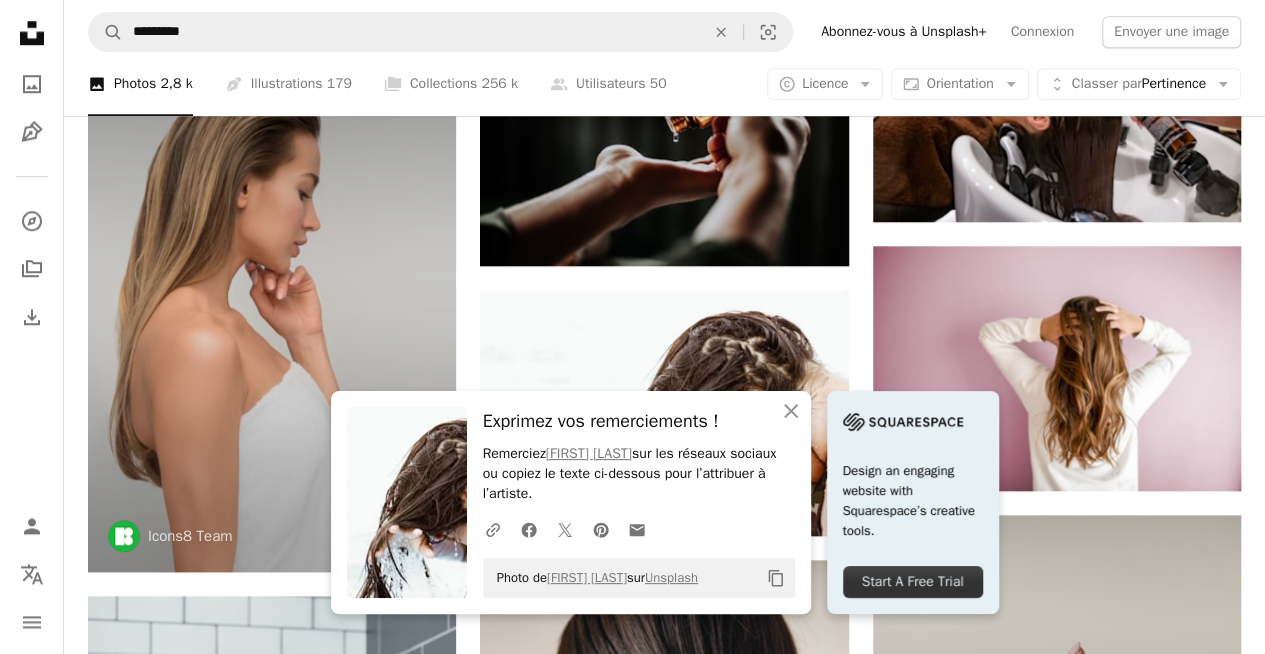 scroll, scrollTop: 831, scrollLeft: 0, axis: vertical 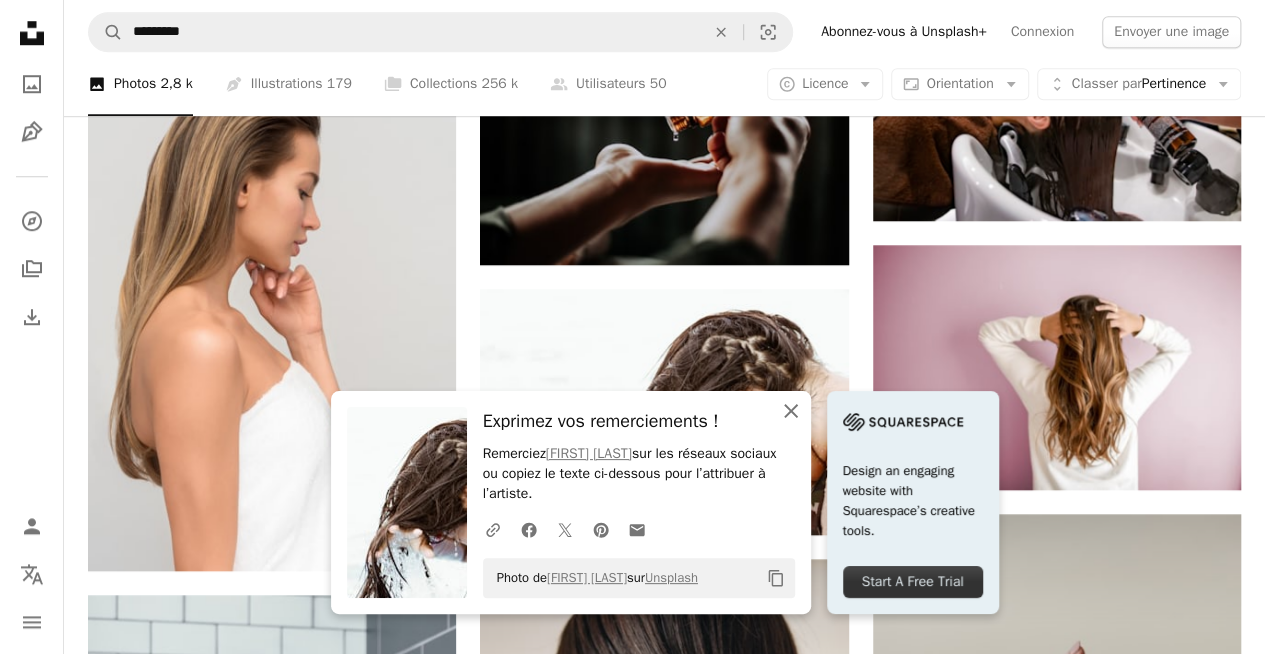 click on "An X shape" 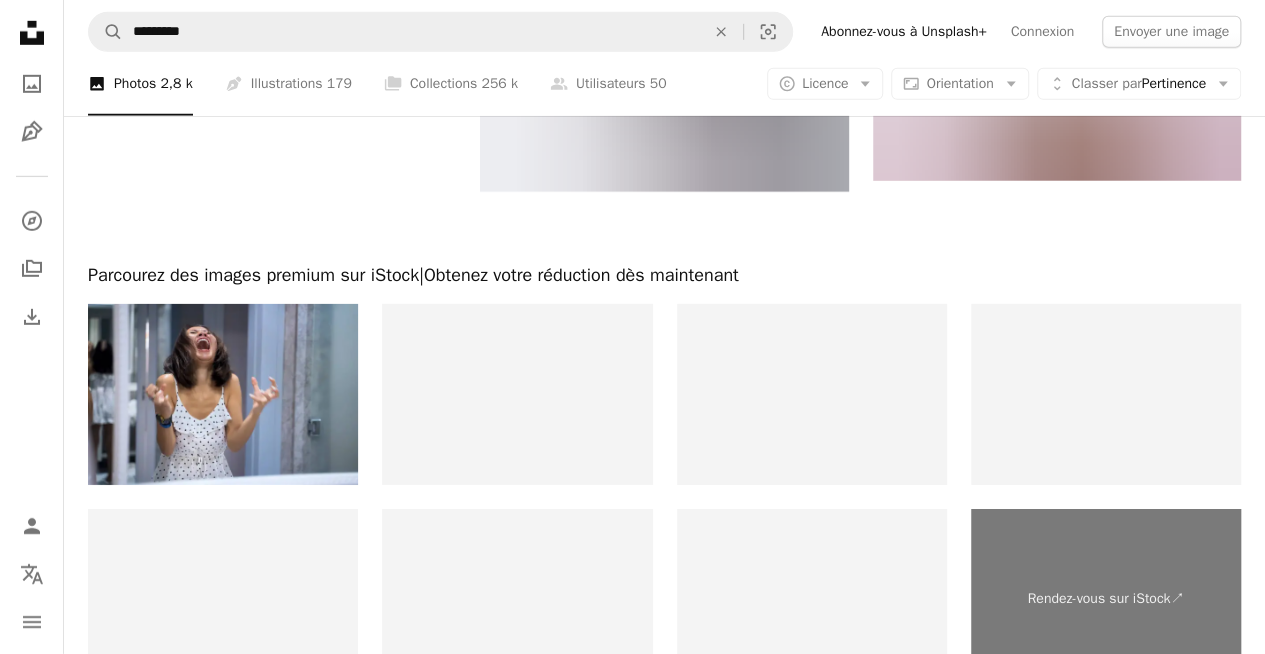 scroll, scrollTop: 3093, scrollLeft: 0, axis: vertical 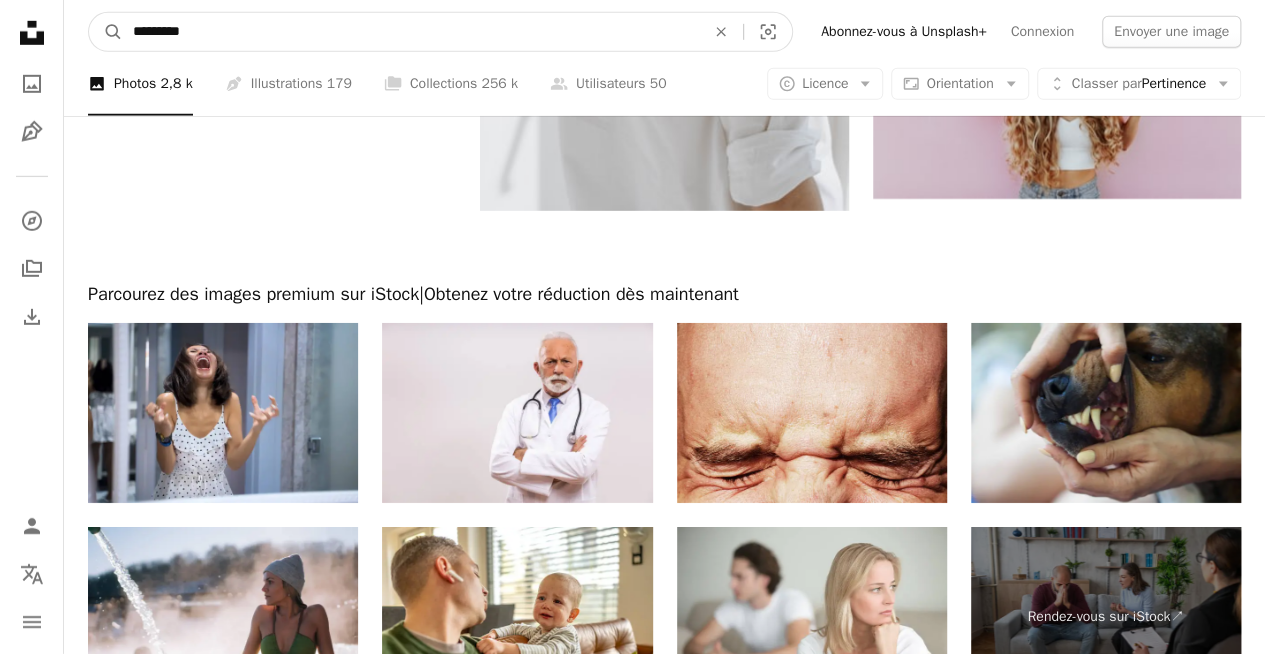 click on "*********" at bounding box center [411, 32] 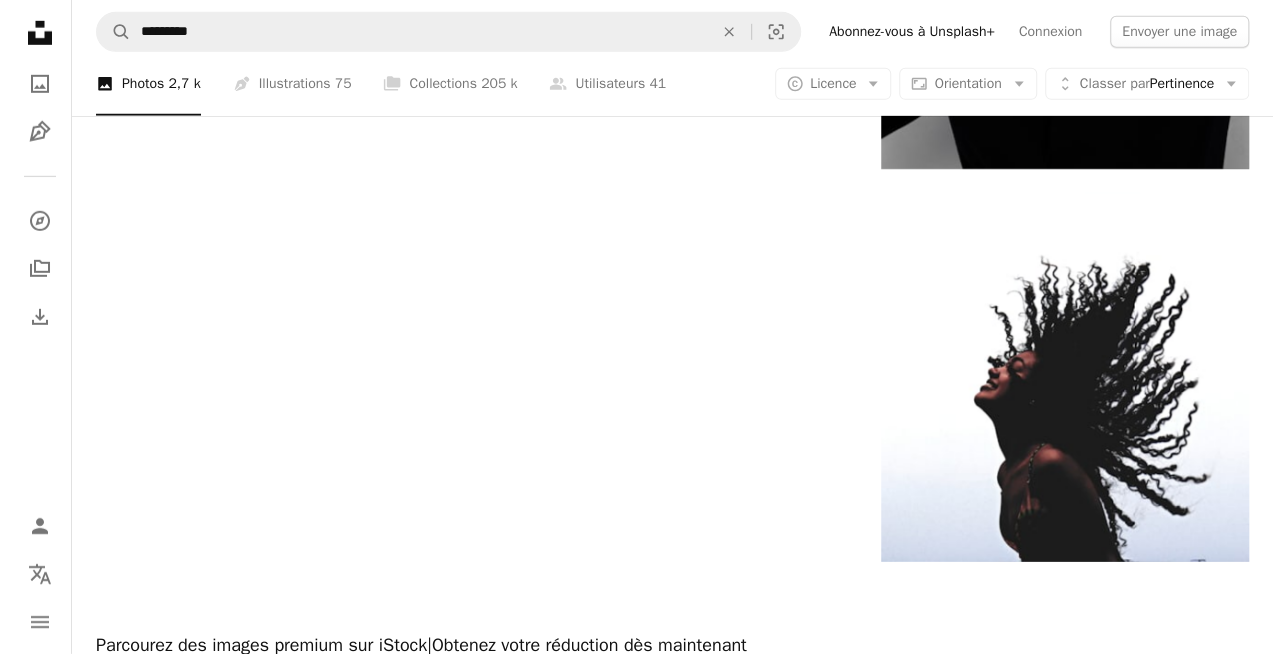 scroll, scrollTop: 0, scrollLeft: 0, axis: both 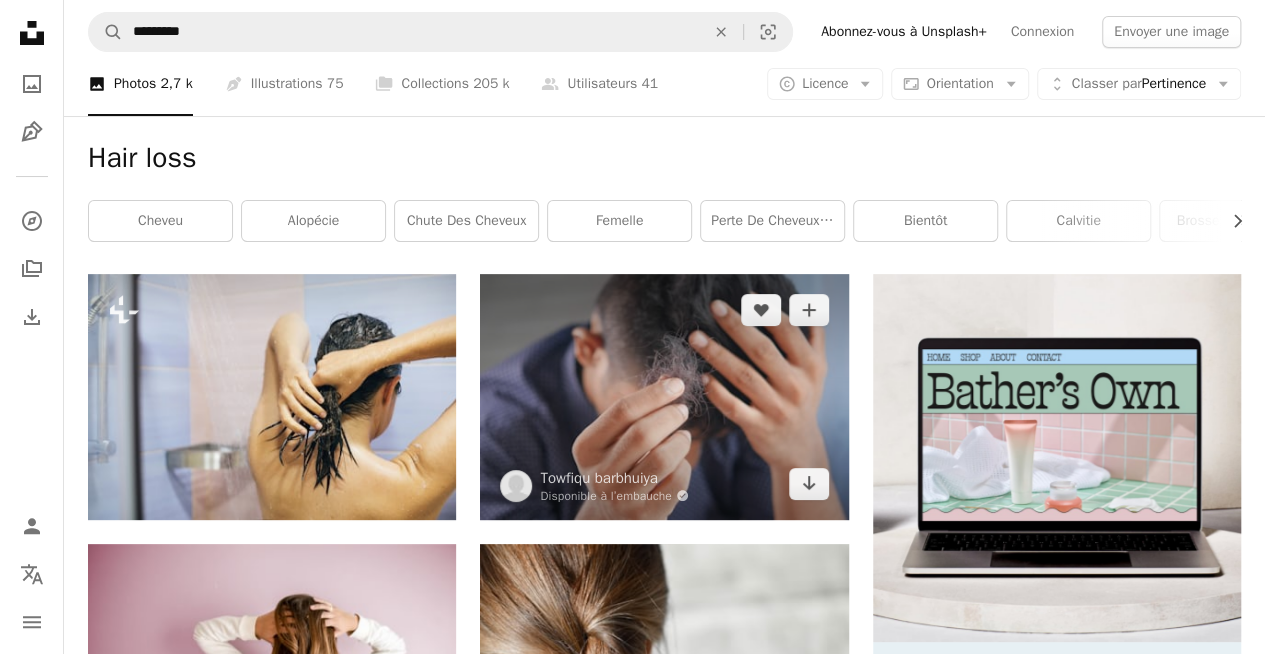 click at bounding box center [664, 397] 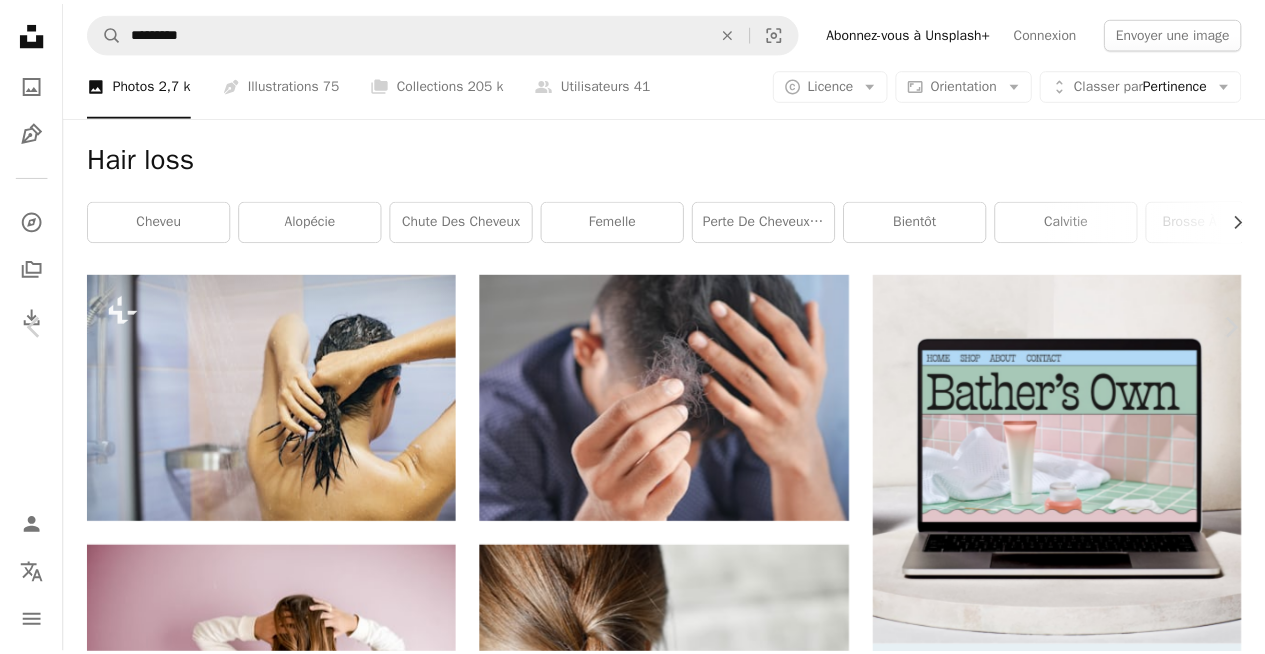 scroll, scrollTop: 6106, scrollLeft: 0, axis: vertical 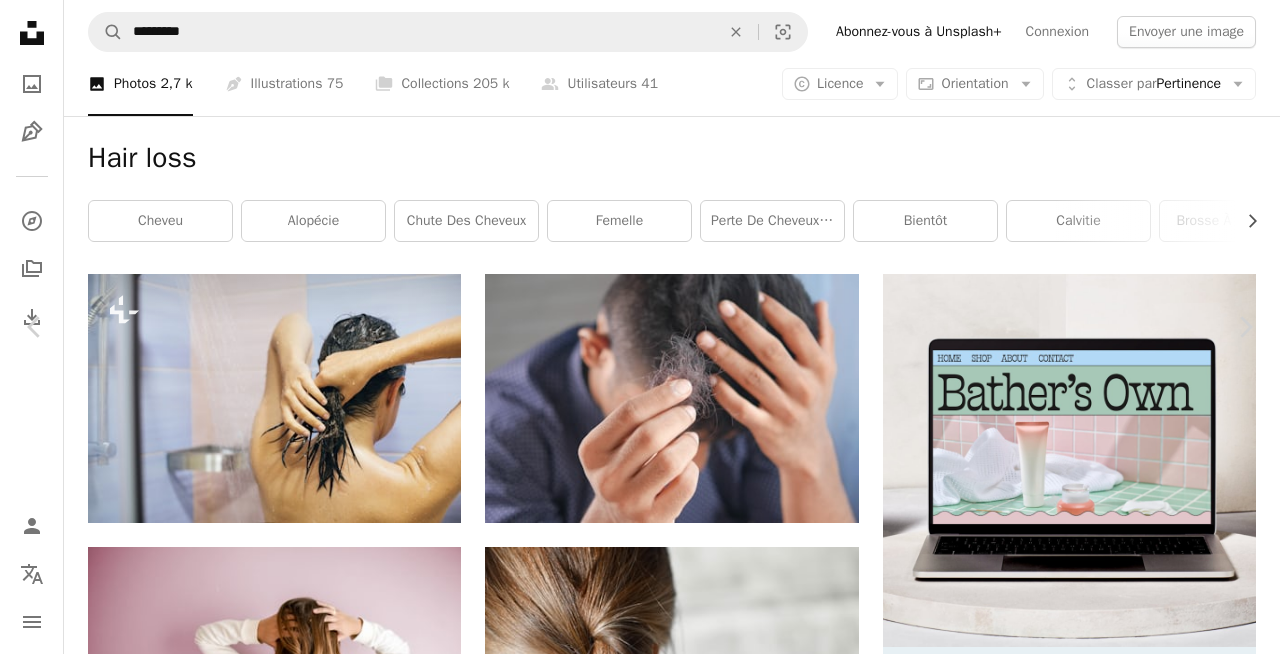 click on "An X shape" at bounding box center (20, 20) 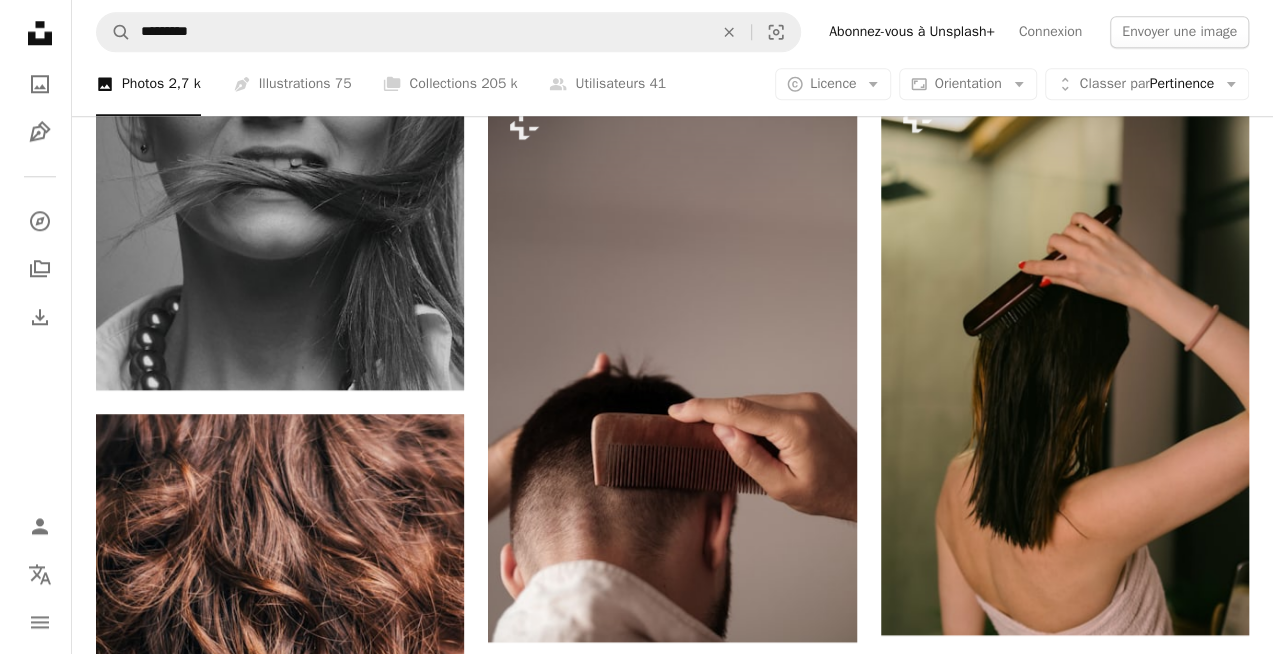 scroll, scrollTop: 995, scrollLeft: 0, axis: vertical 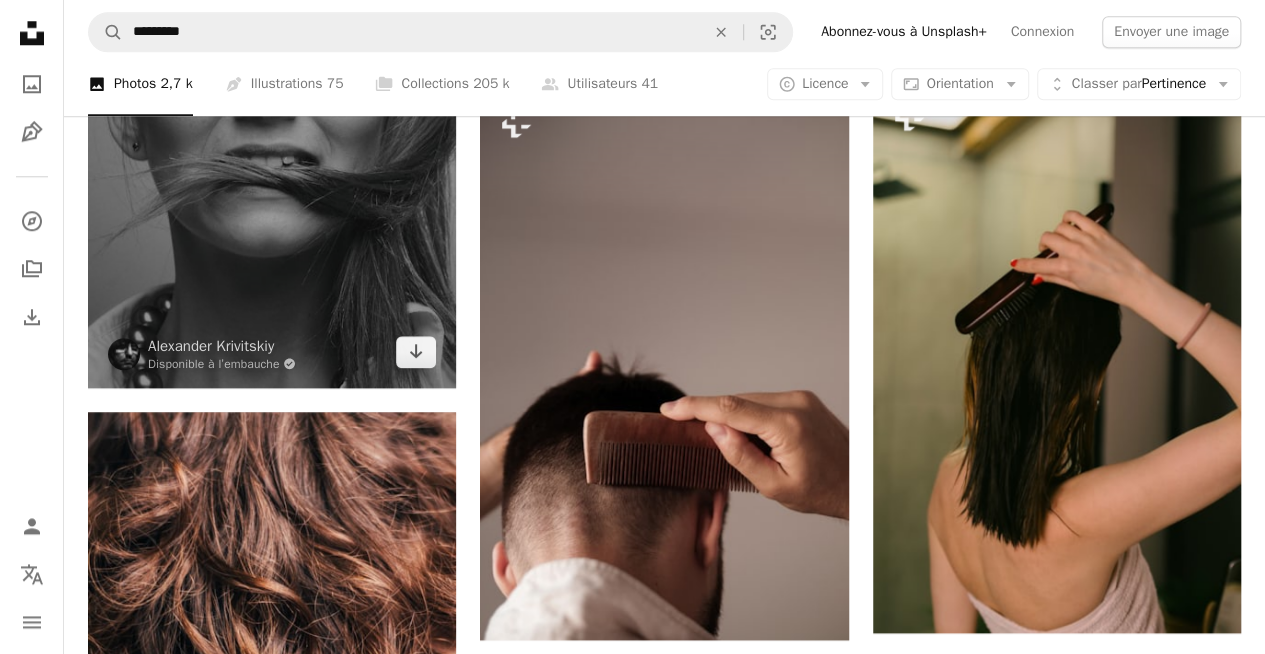 click at bounding box center (272, 103) 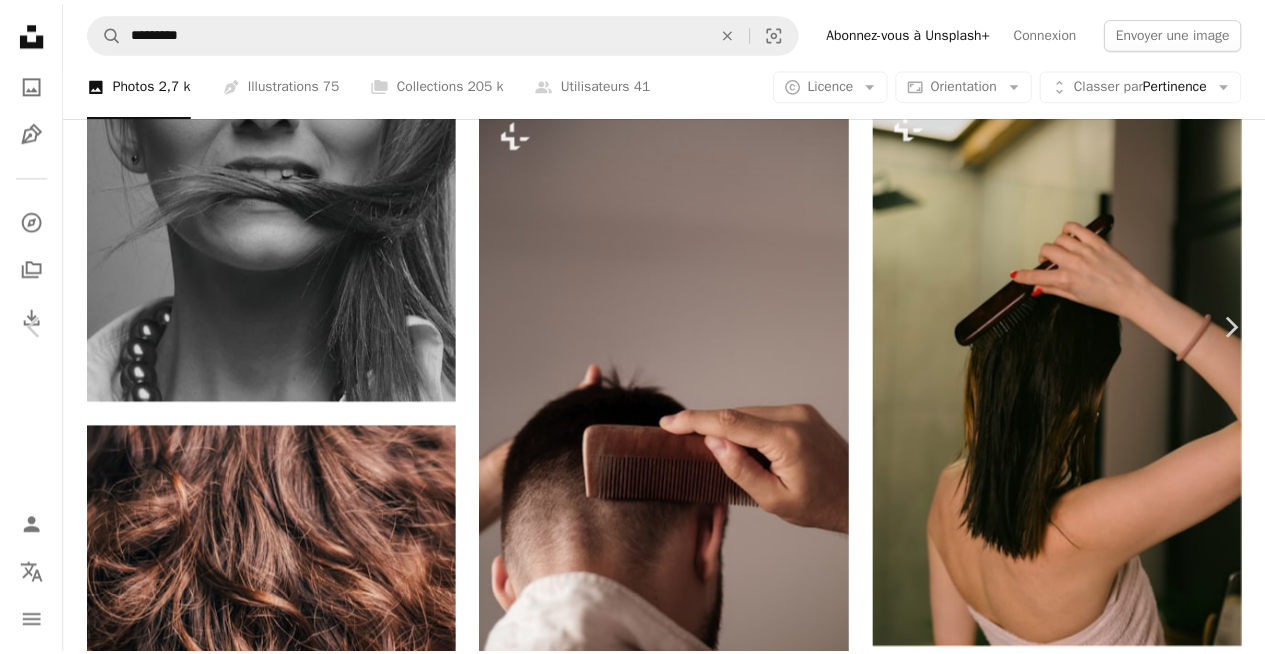 scroll, scrollTop: 2506, scrollLeft: 0, axis: vertical 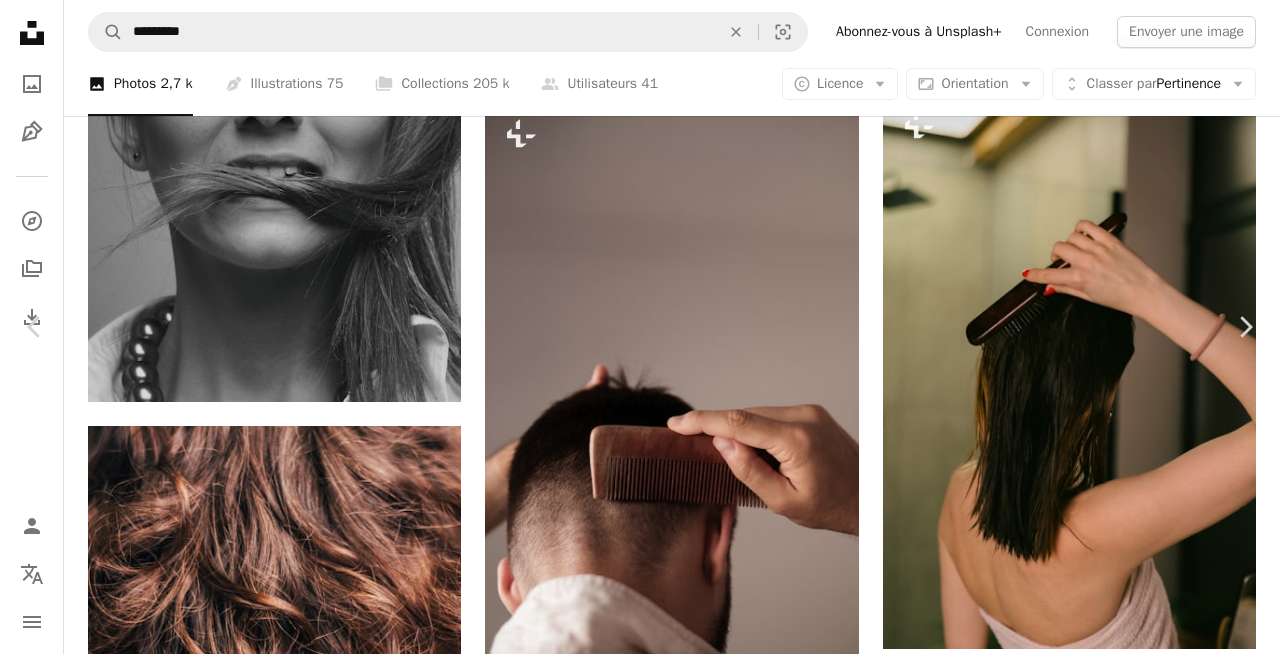 click on "An X shape" at bounding box center (20, 20) 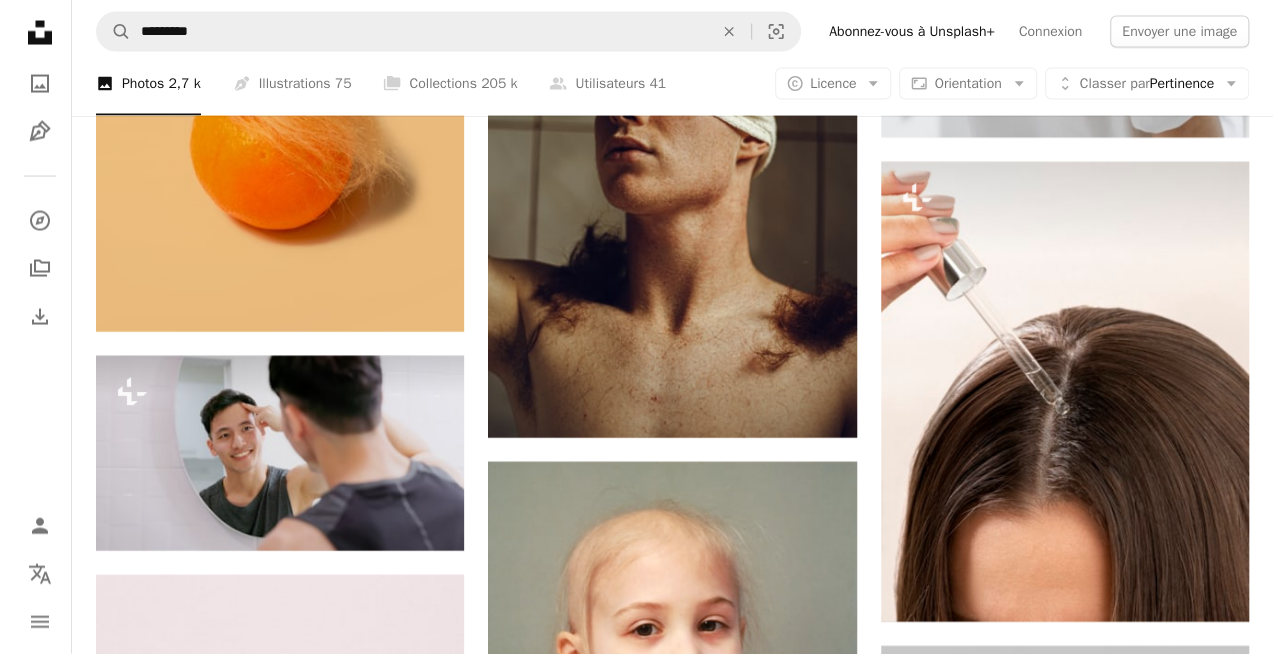 scroll, scrollTop: 2044, scrollLeft: 0, axis: vertical 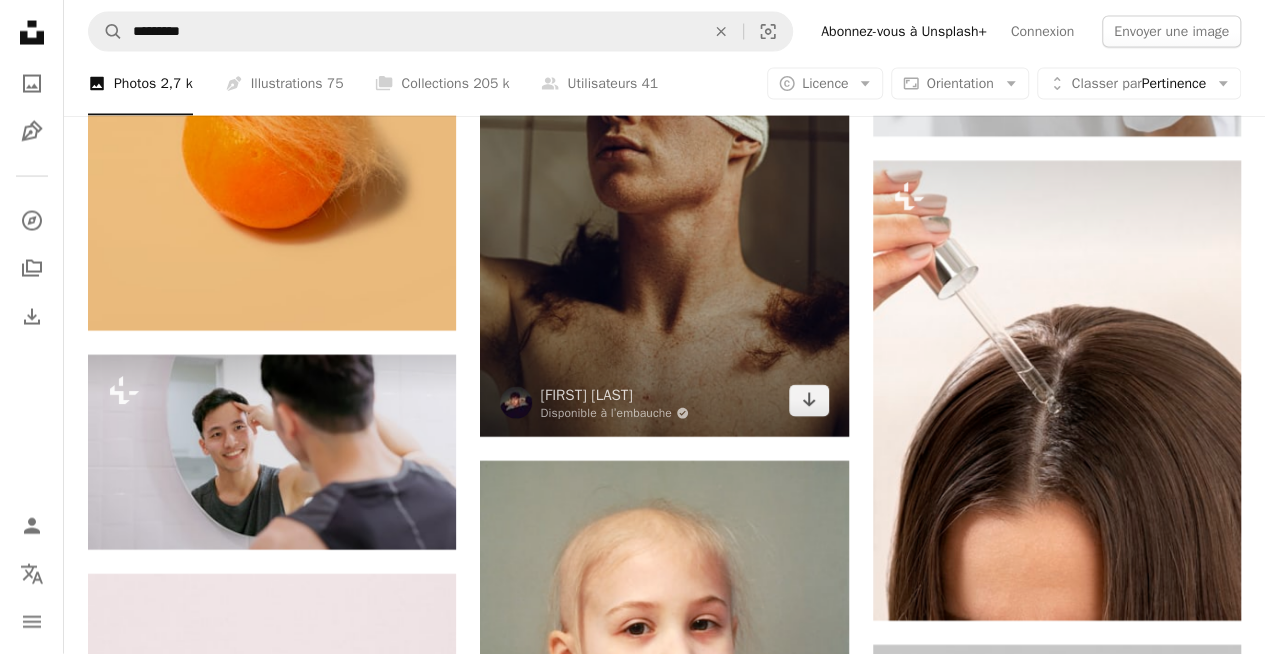 click at bounding box center (664, 161) 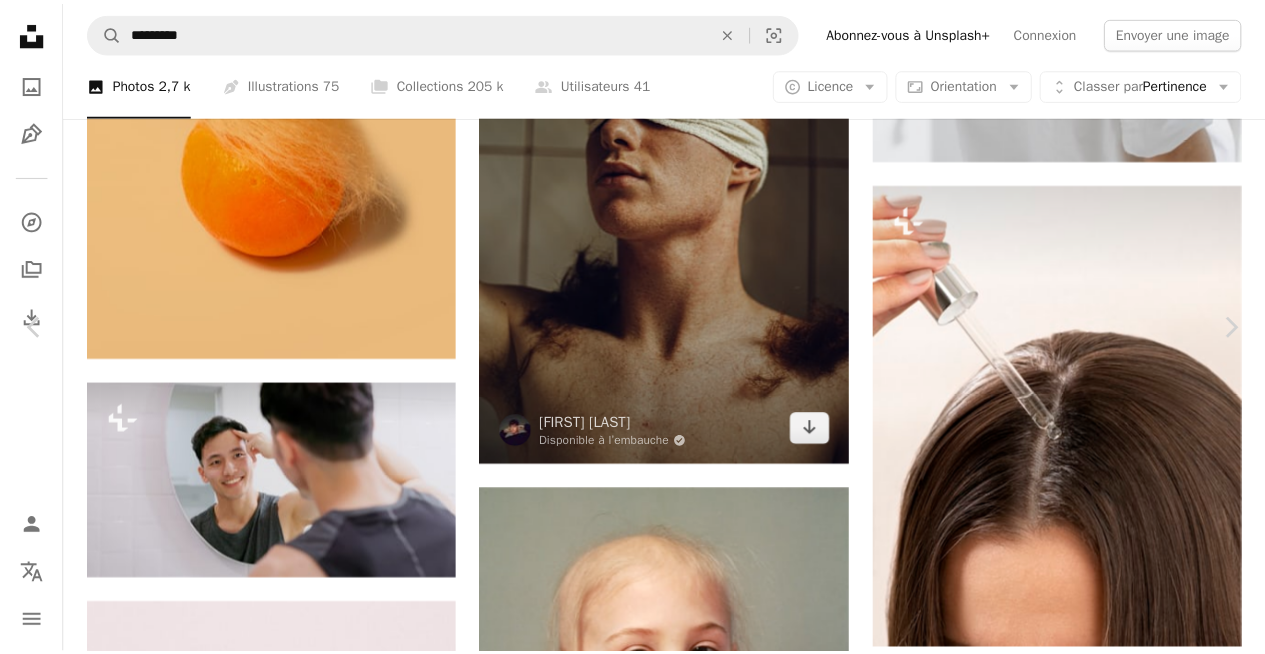 scroll, scrollTop: 3382, scrollLeft: 0, axis: vertical 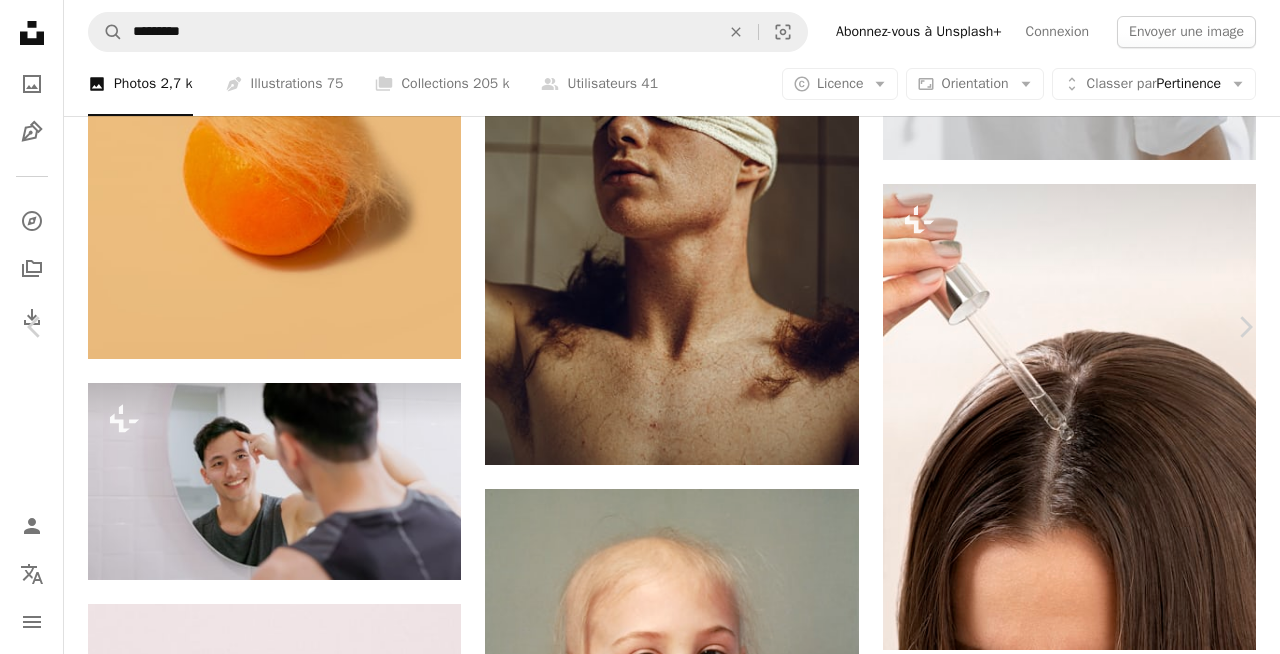 click on "An X shape" at bounding box center [20, 20] 